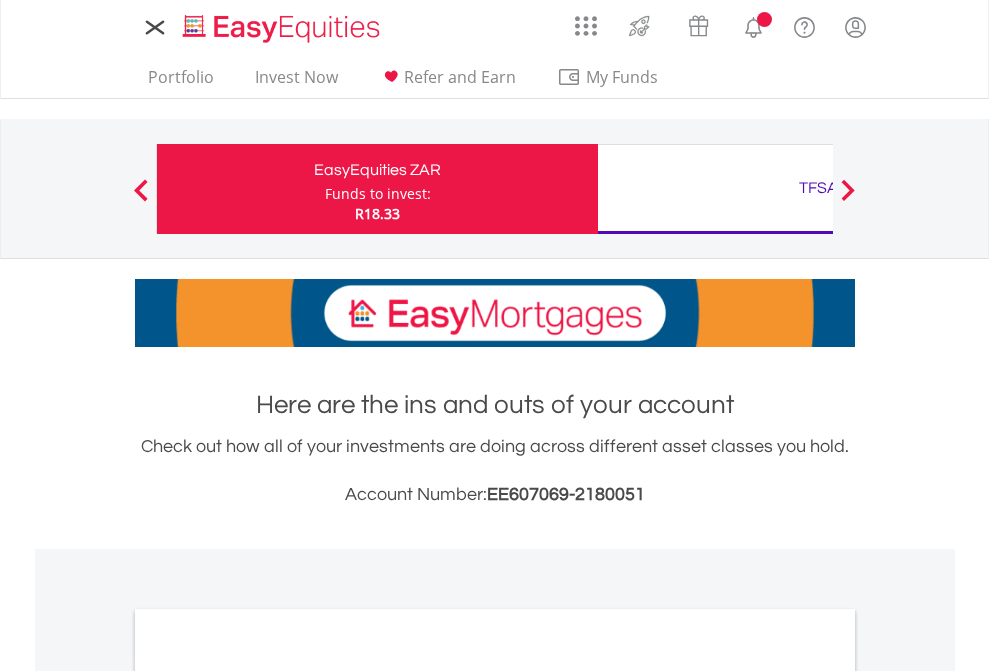 scroll, scrollTop: 0, scrollLeft: 0, axis: both 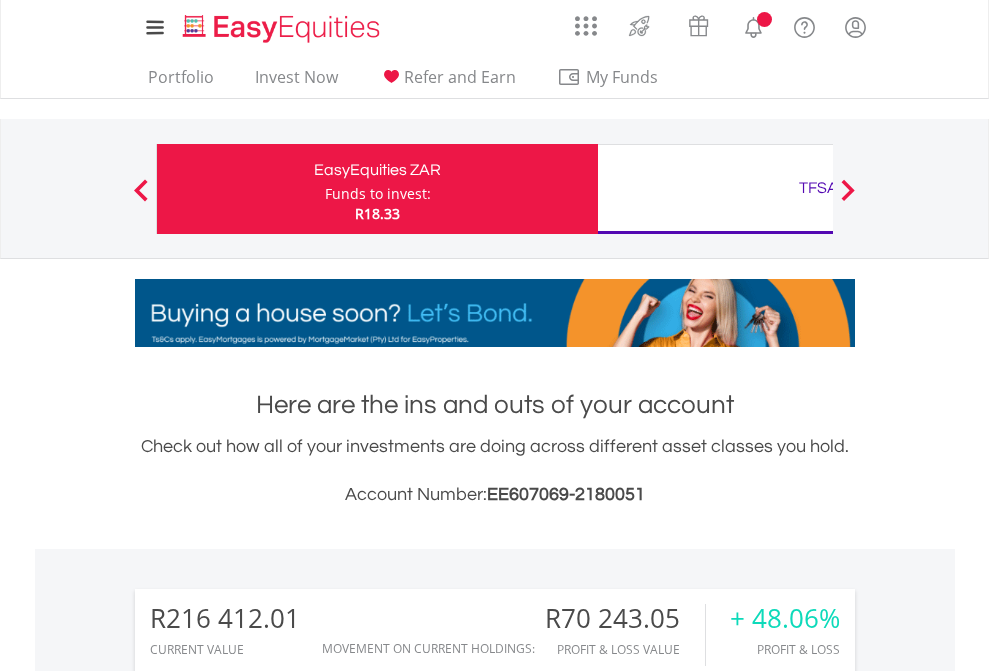 click on "Funds to invest:" at bounding box center [378, 194] 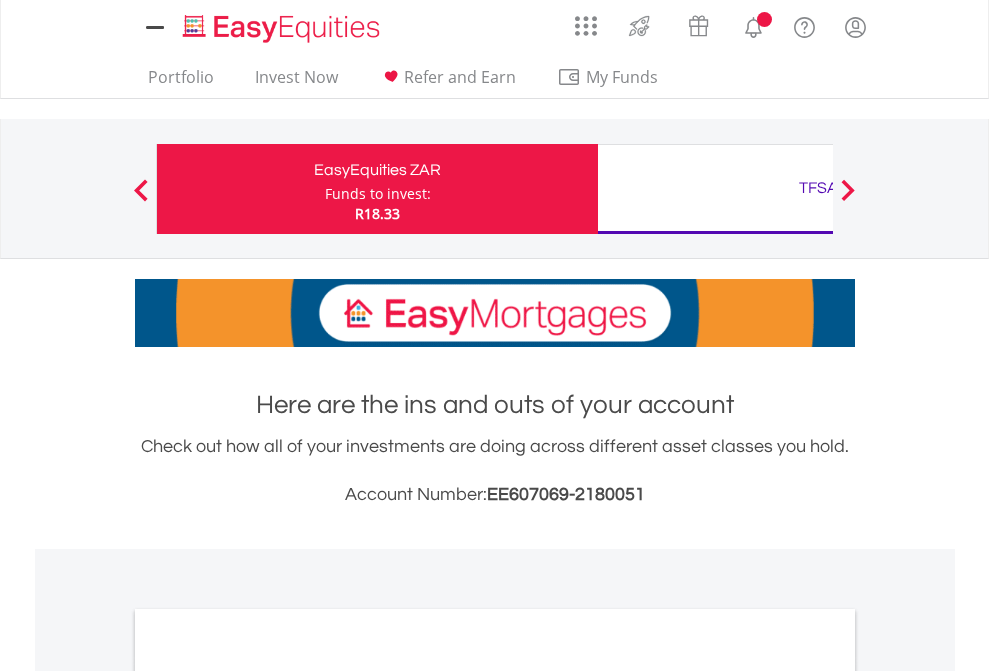 scroll, scrollTop: 0, scrollLeft: 0, axis: both 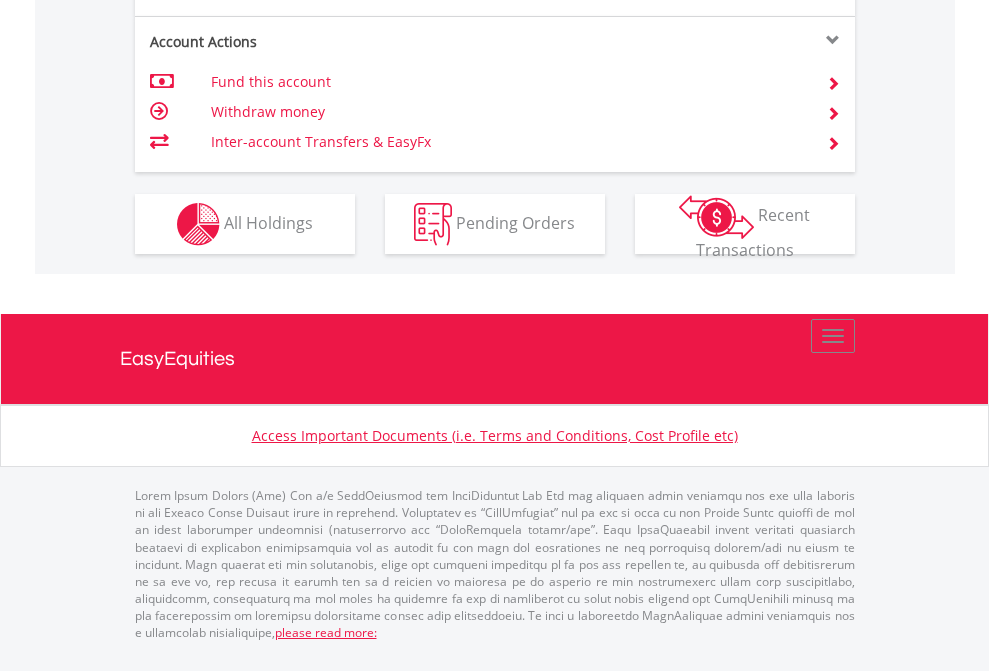 click on "Investment types" at bounding box center (706, -337) 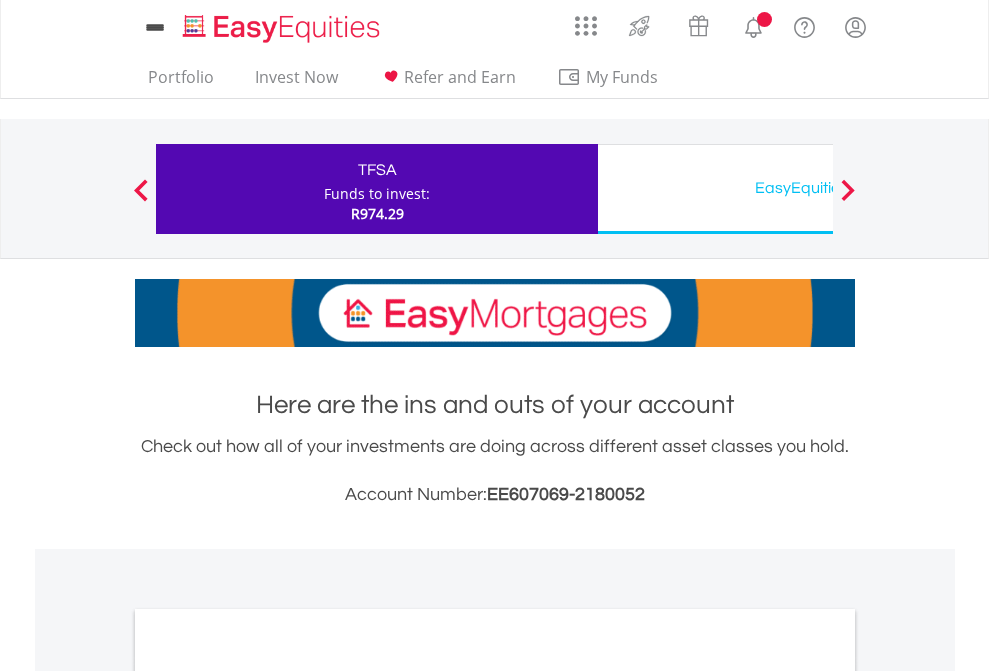 scroll, scrollTop: 0, scrollLeft: 0, axis: both 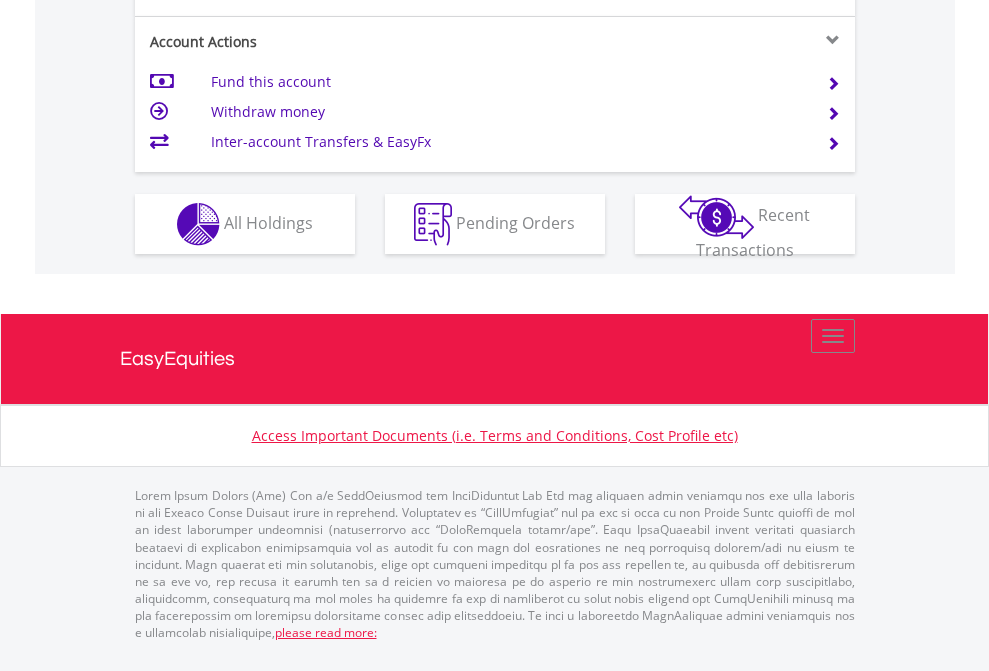 click on "Investment types" at bounding box center (706, -337) 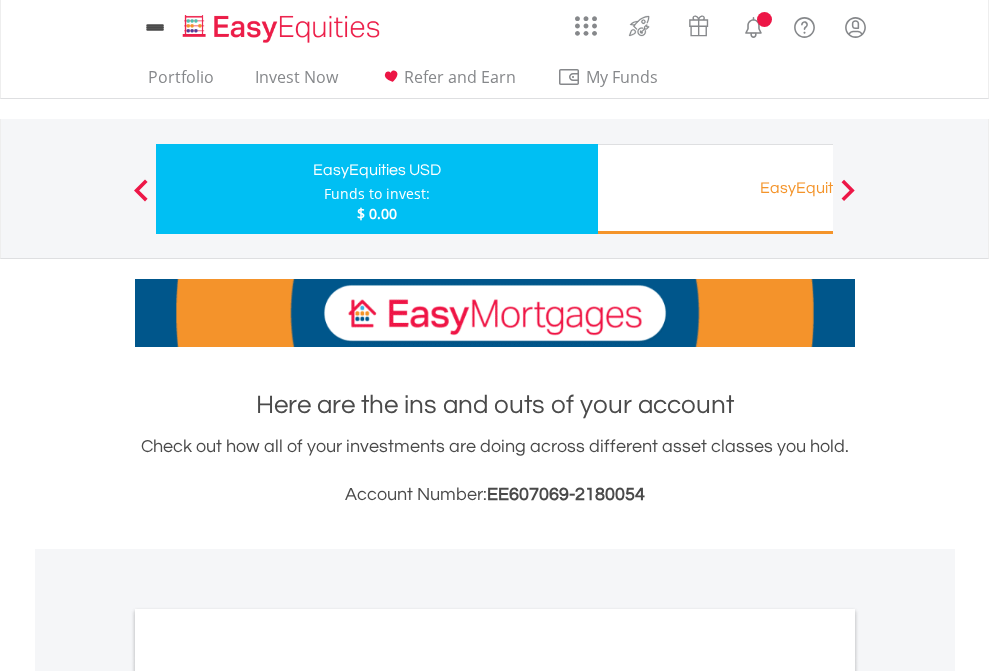 scroll, scrollTop: 0, scrollLeft: 0, axis: both 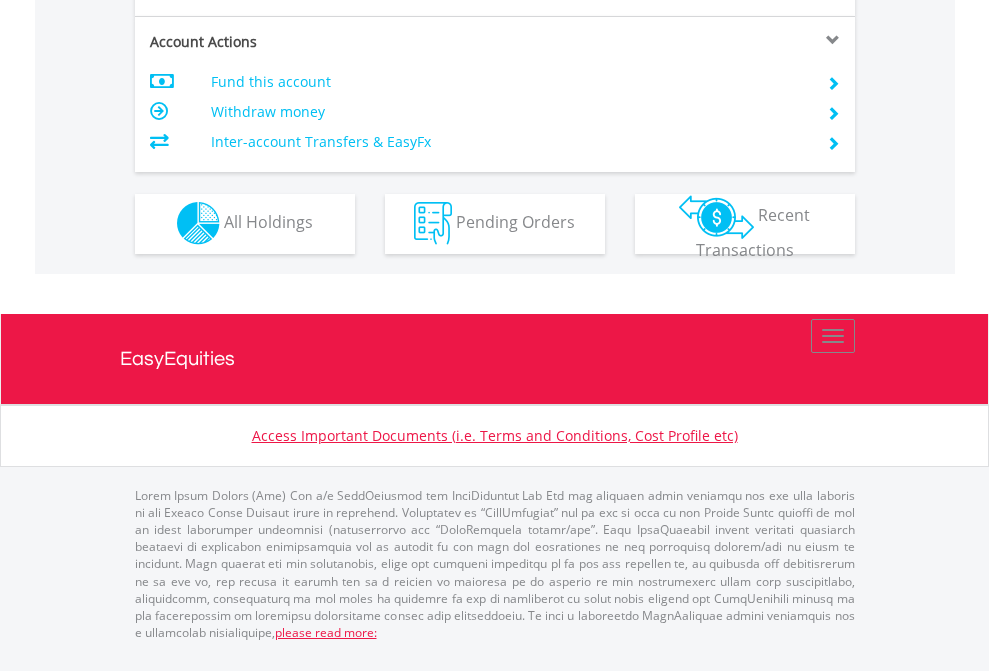 click on "Investment types" at bounding box center [706, -353] 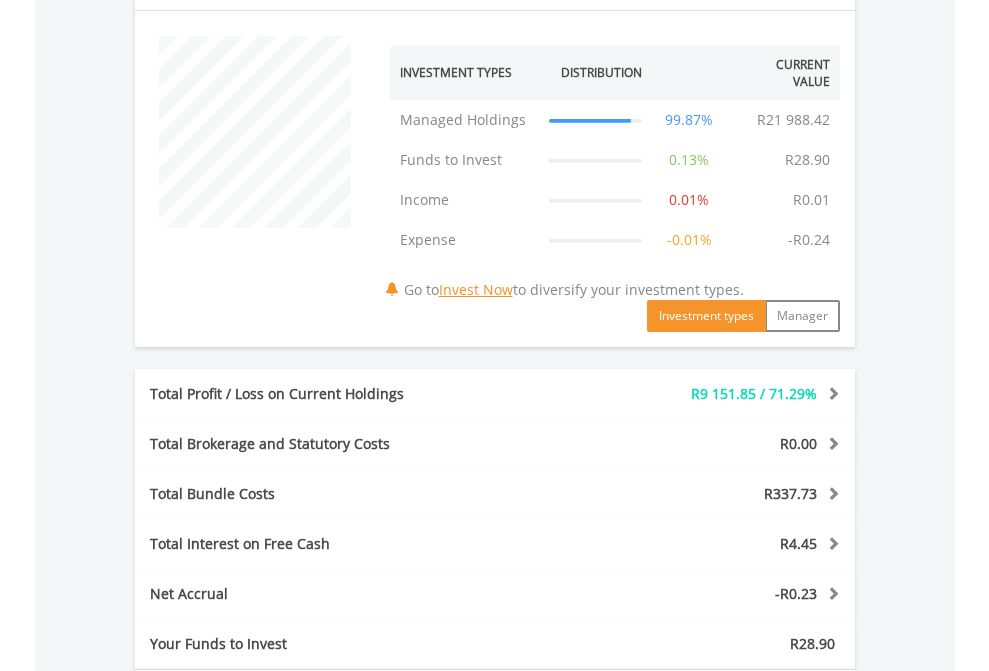 scroll, scrollTop: 1342, scrollLeft: 0, axis: vertical 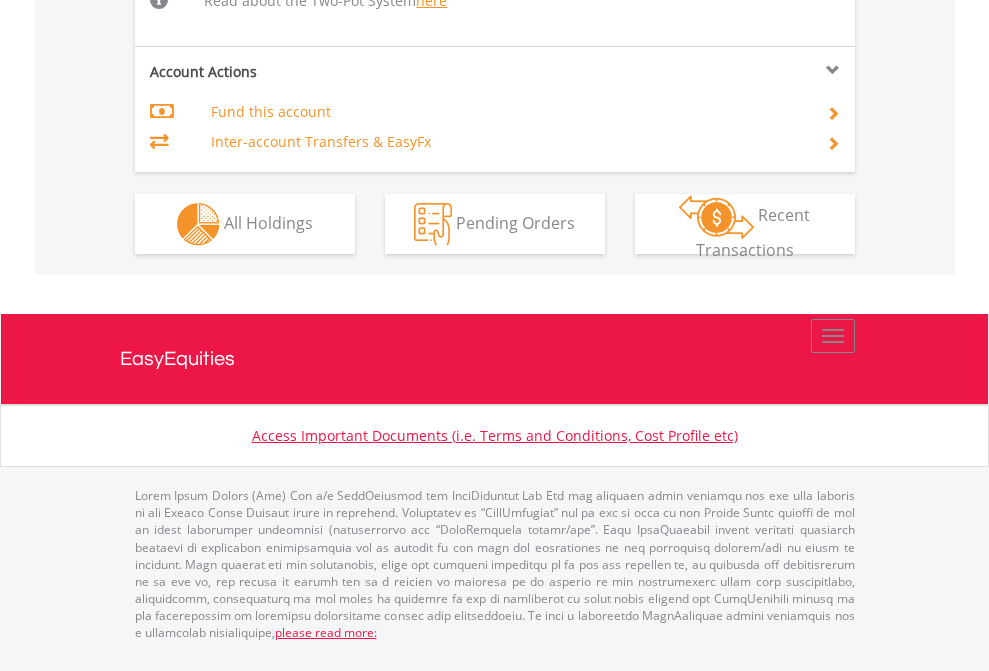 click on "Investment types" at bounding box center [706, -518] 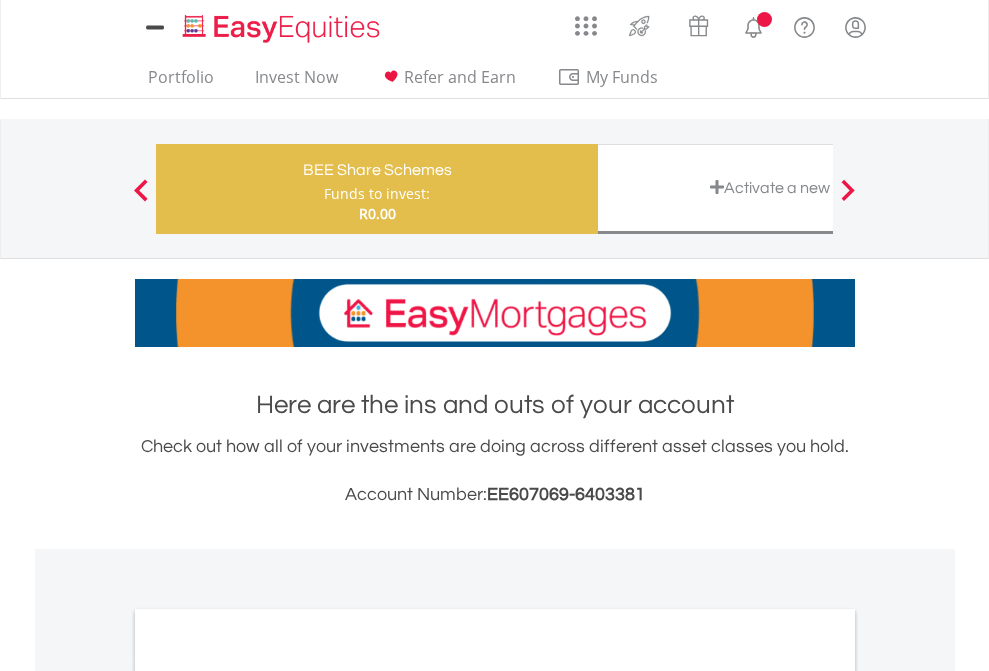 scroll, scrollTop: 0, scrollLeft: 0, axis: both 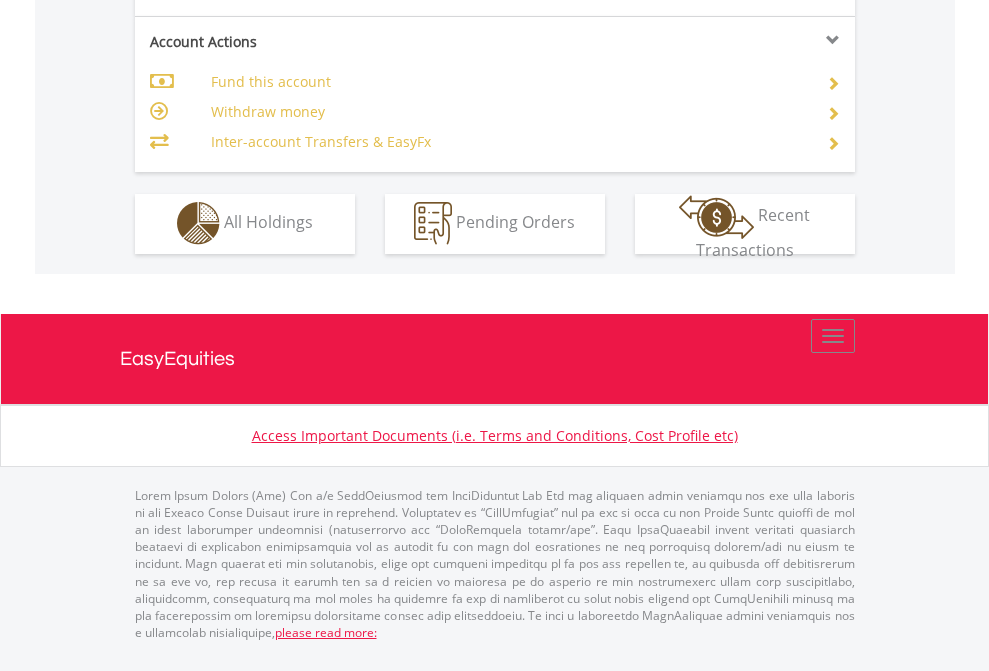 click on "Investment types" at bounding box center [706, -353] 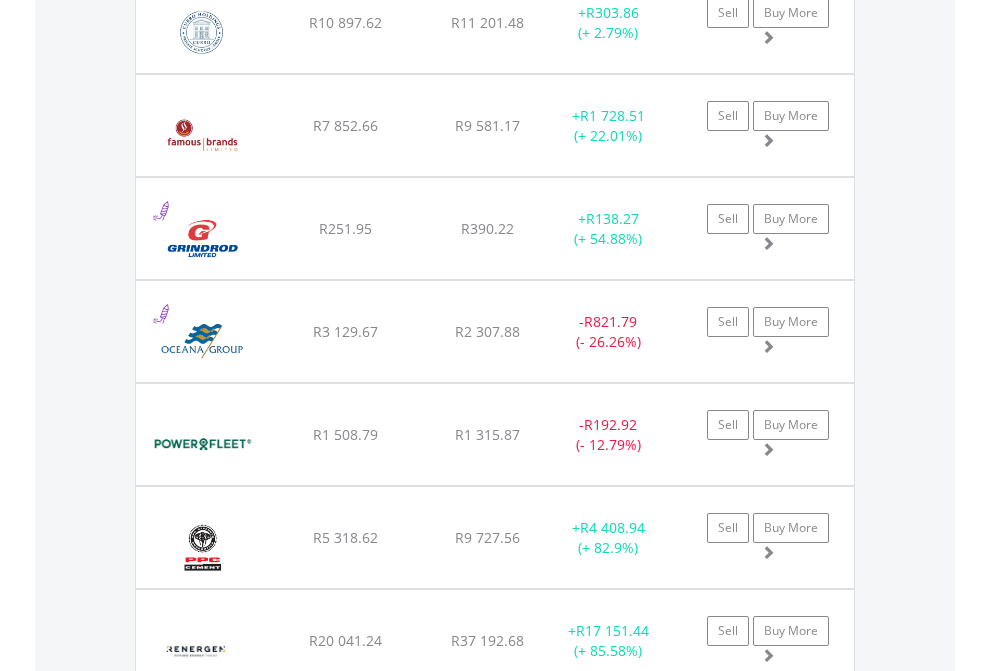 scroll, scrollTop: 2305, scrollLeft: 0, axis: vertical 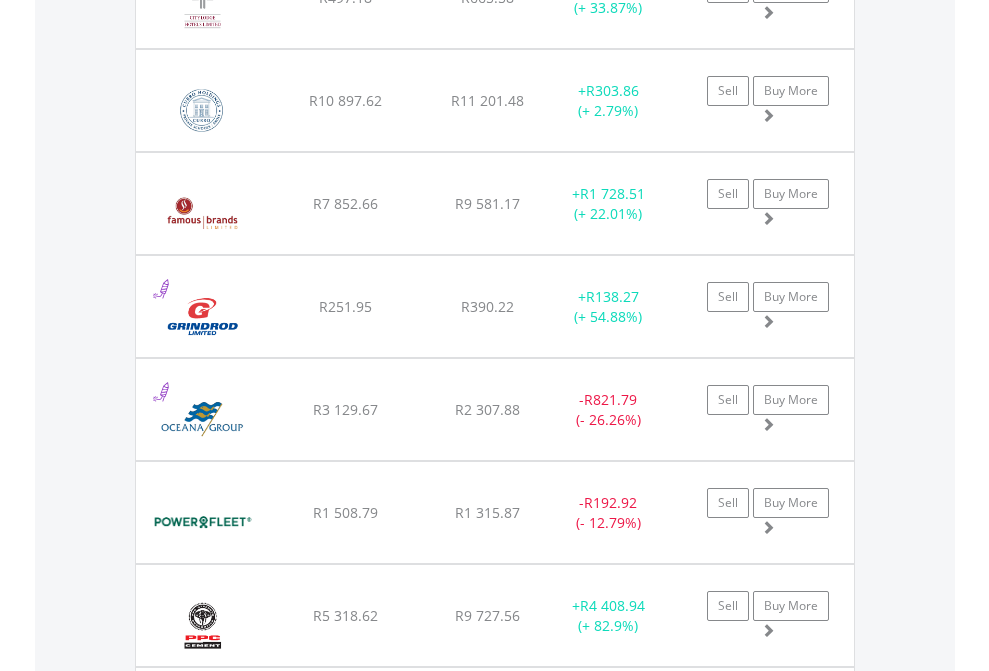 click on "TFSA" at bounding box center (818, -2117) 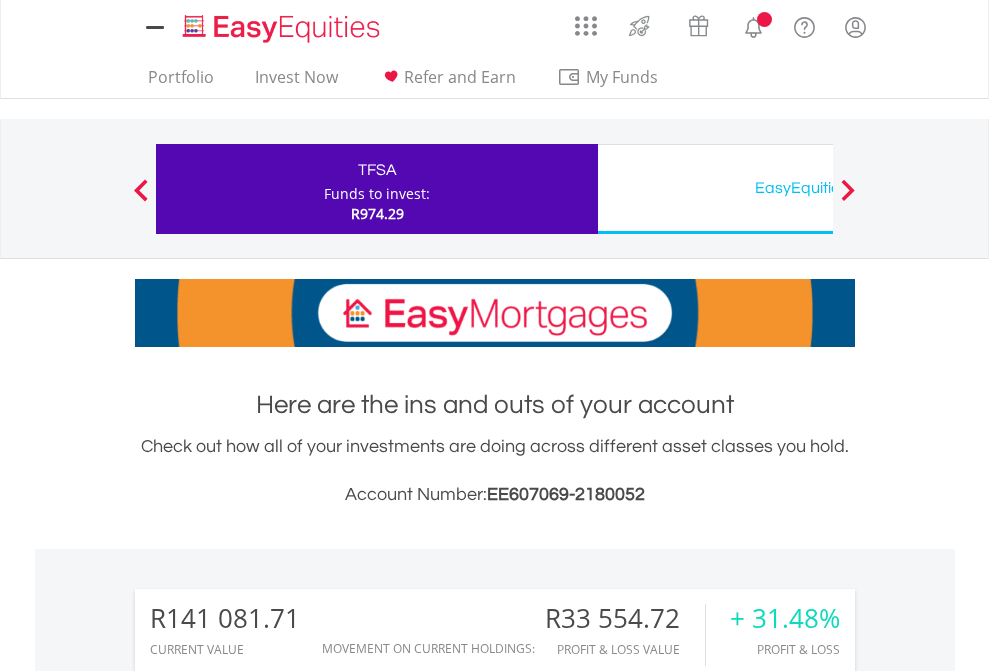 scroll, scrollTop: 1613, scrollLeft: 0, axis: vertical 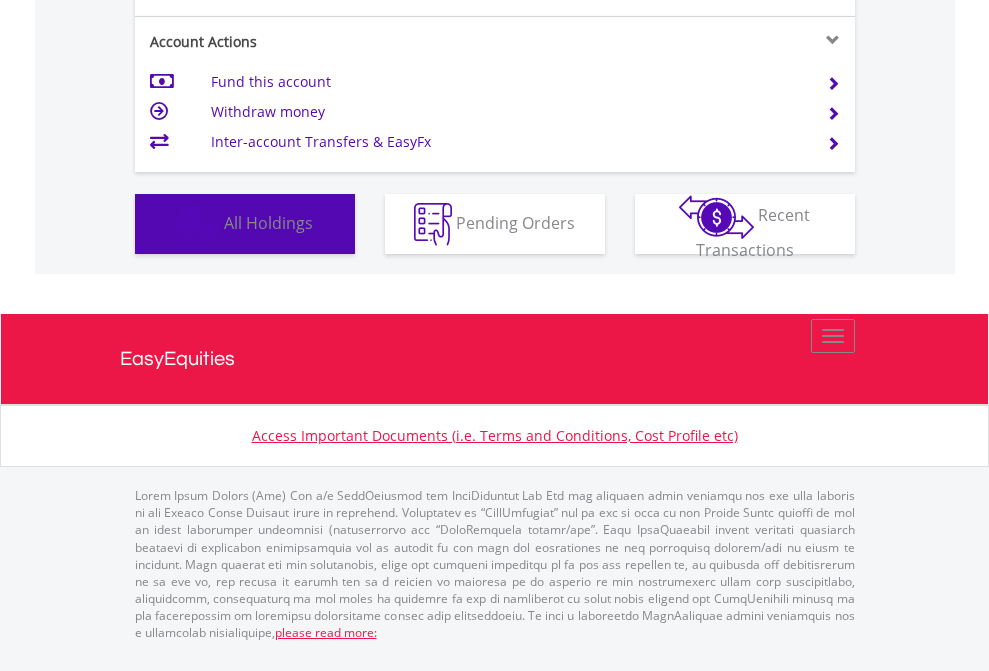 click on "All Holdings" at bounding box center (268, 222) 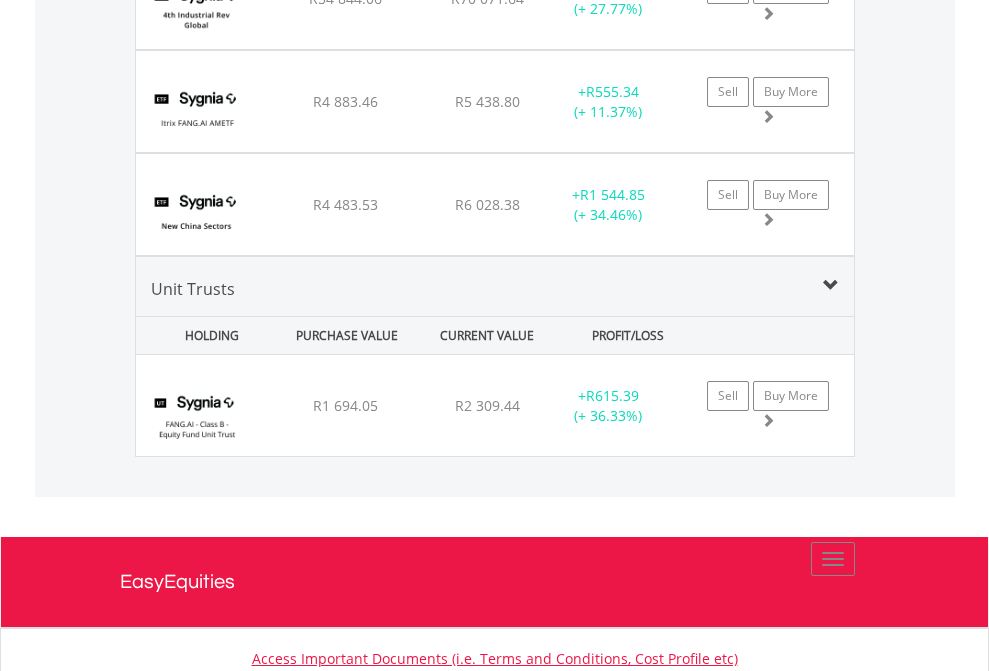 click on "EasyEquities USD" at bounding box center (818, -2156) 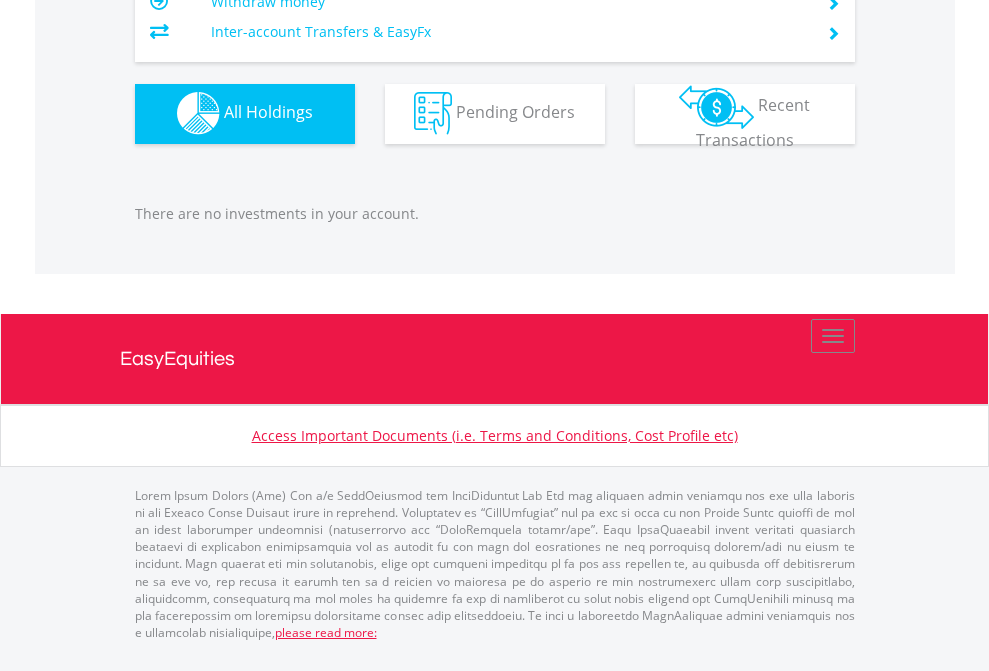 scroll, scrollTop: 1980, scrollLeft: 0, axis: vertical 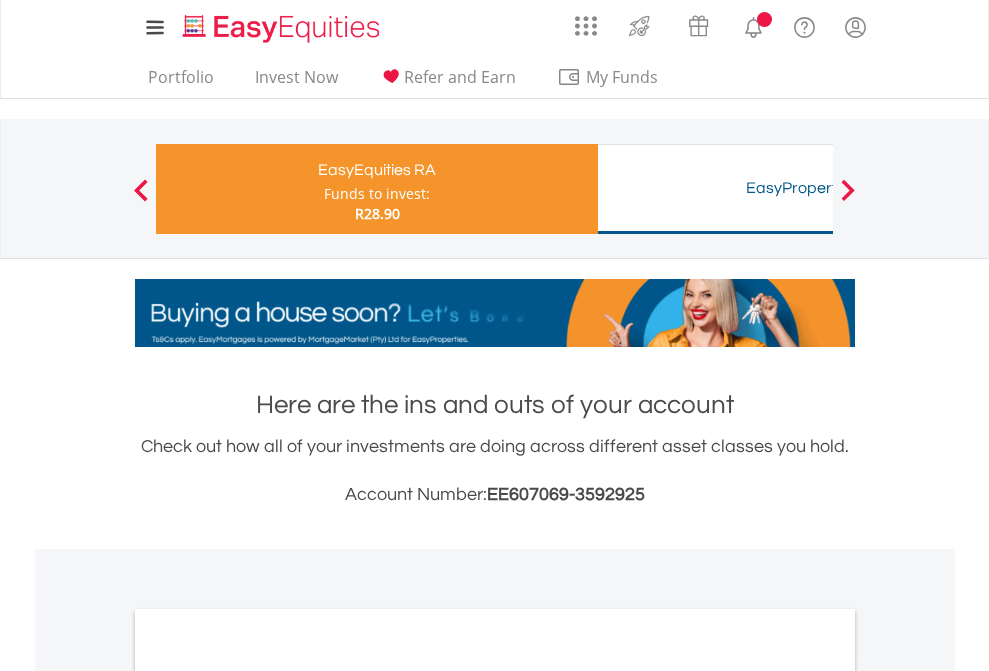 click on "All Holdings" at bounding box center (268, 1066) 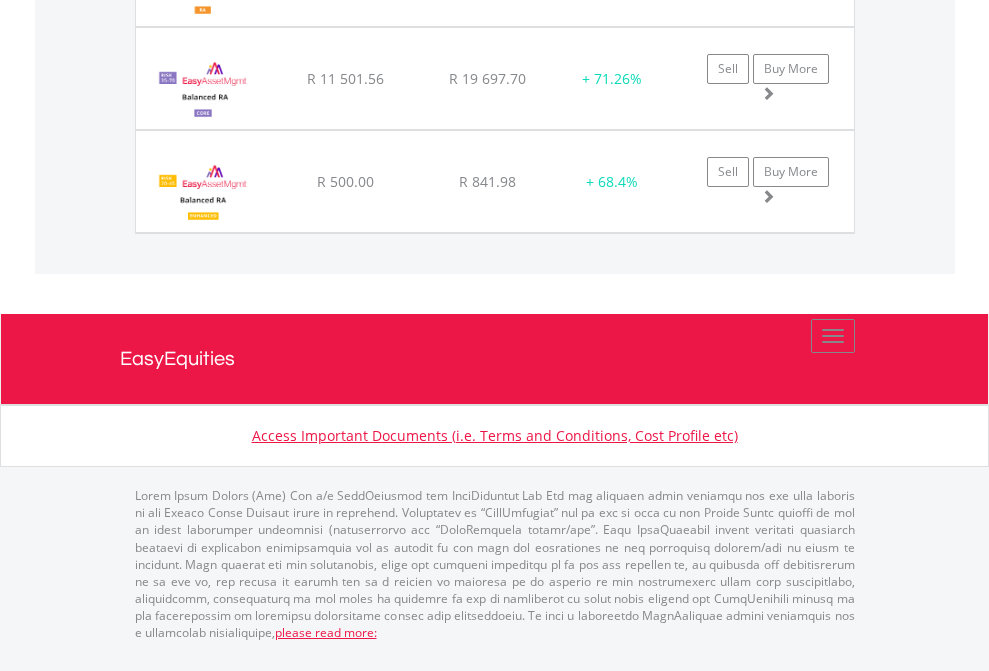 scroll, scrollTop: 2305, scrollLeft: 0, axis: vertical 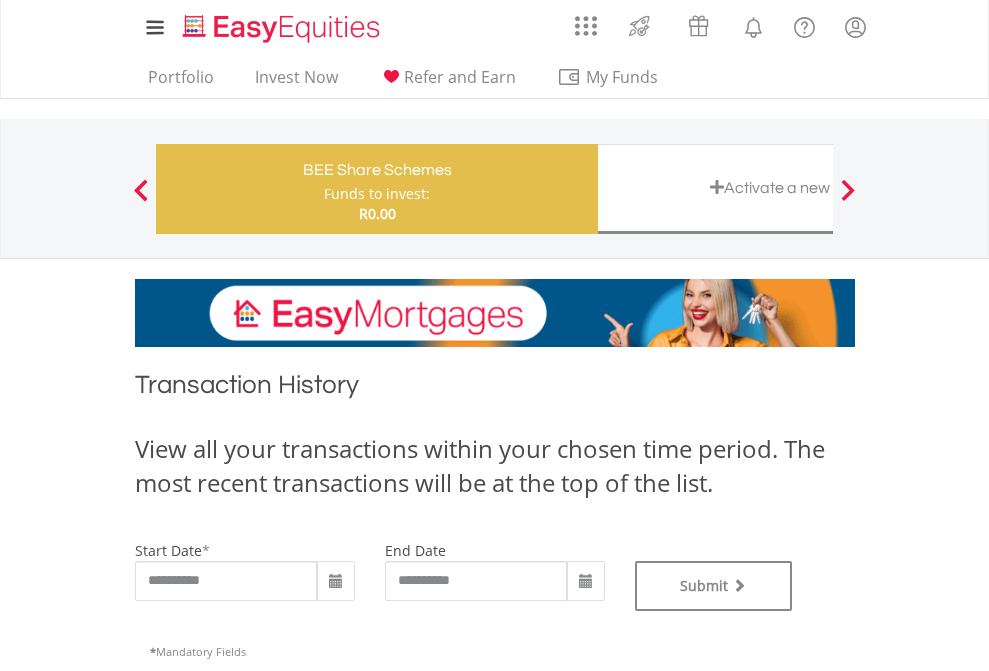 type on "**********" 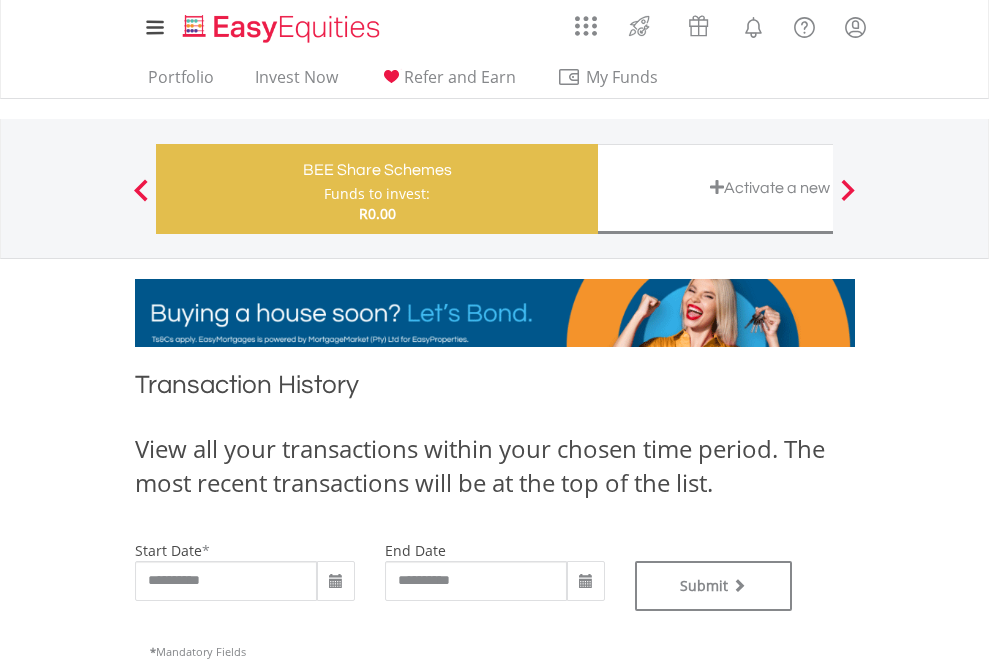 type on "**********" 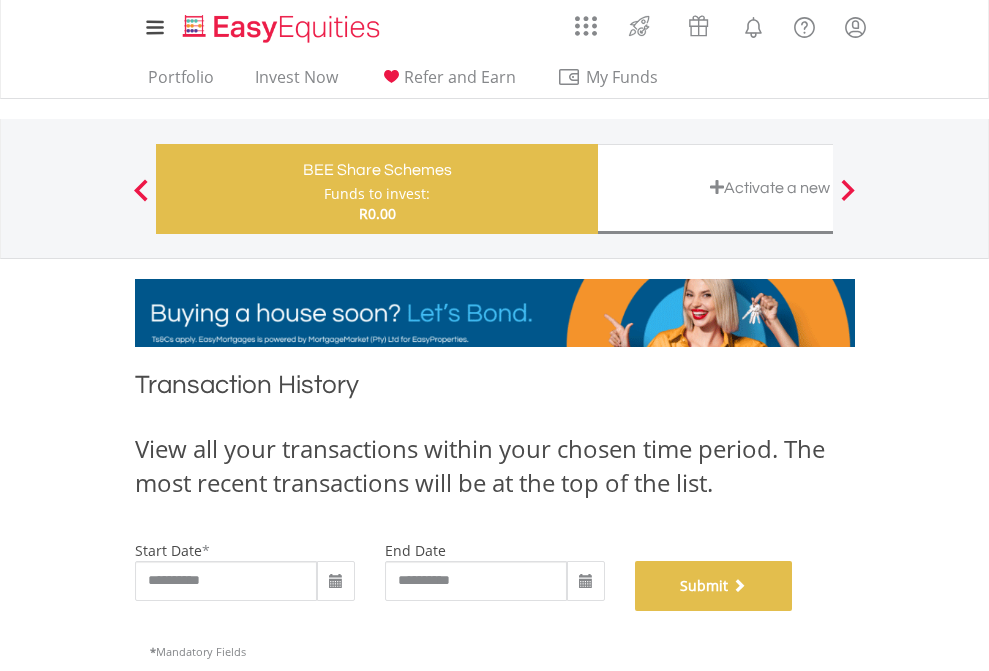 click on "Submit" at bounding box center (714, 586) 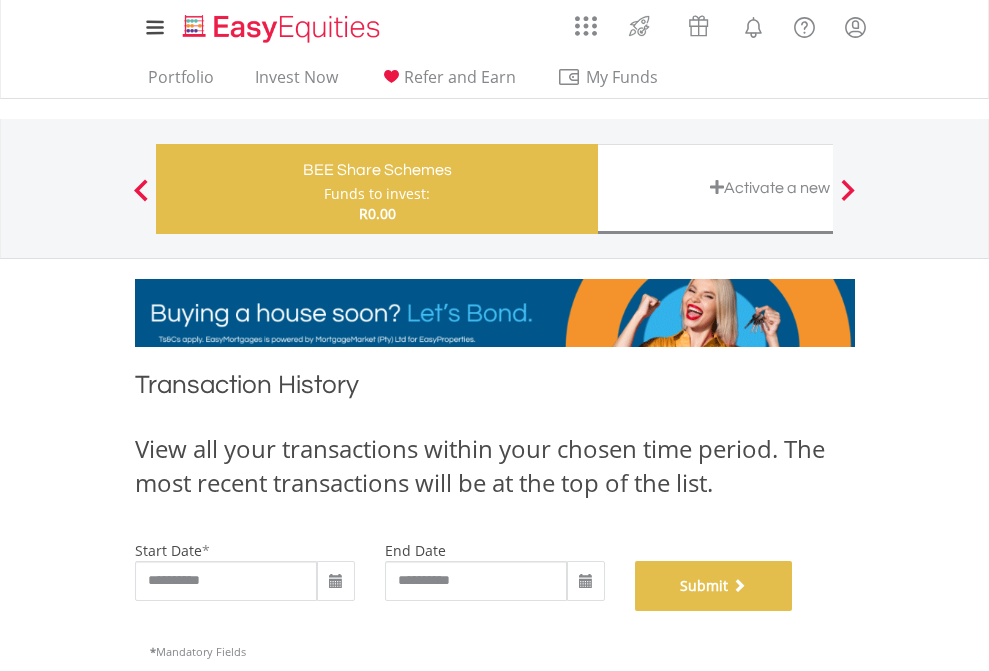 scroll, scrollTop: 811, scrollLeft: 0, axis: vertical 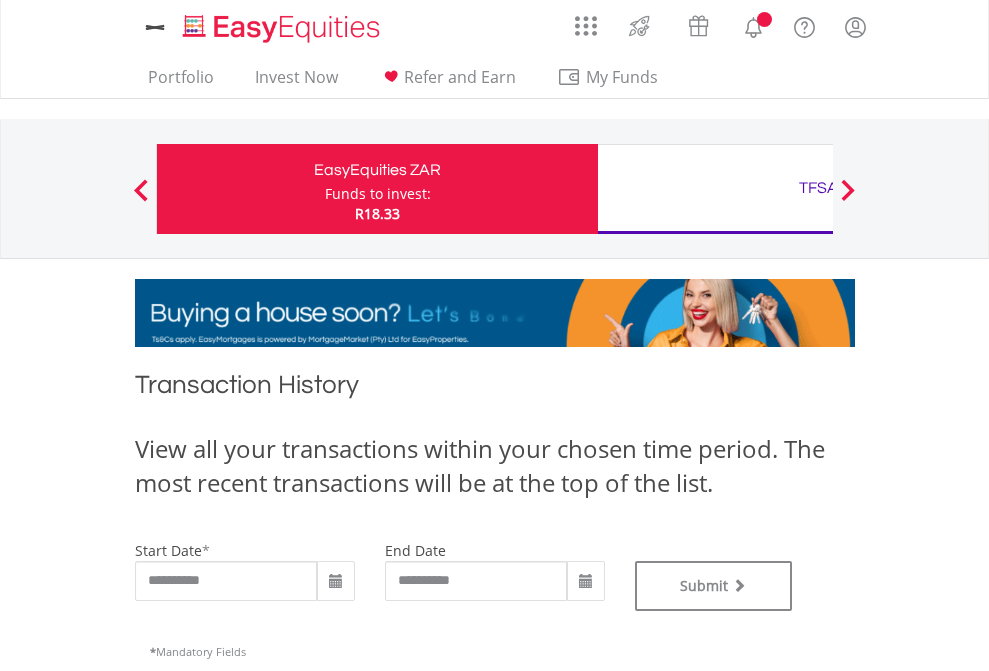 click on "TFSA" at bounding box center [818, 188] 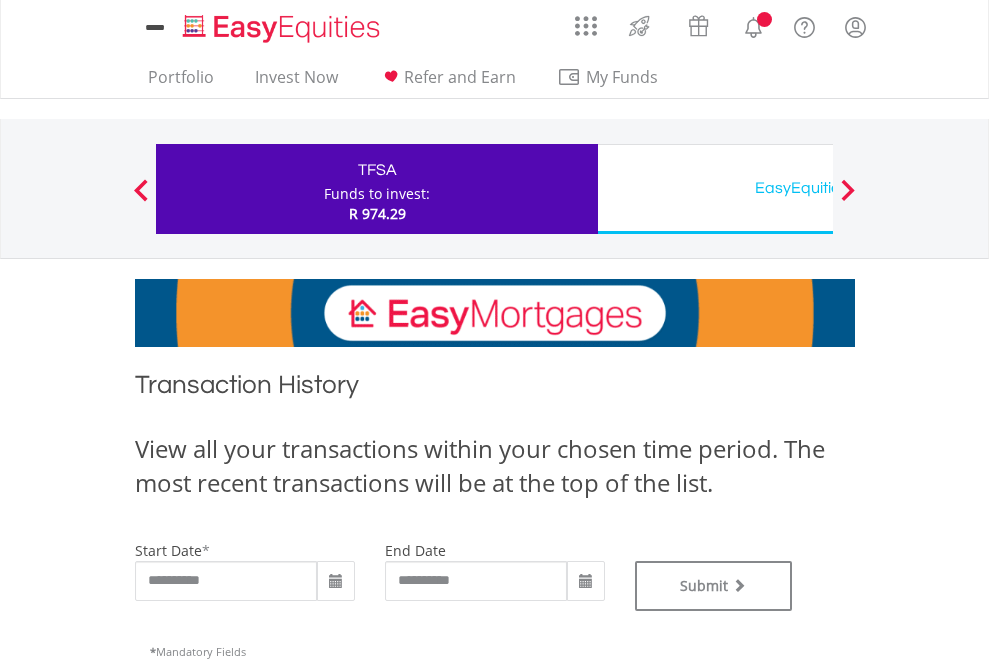 scroll, scrollTop: 0, scrollLeft: 0, axis: both 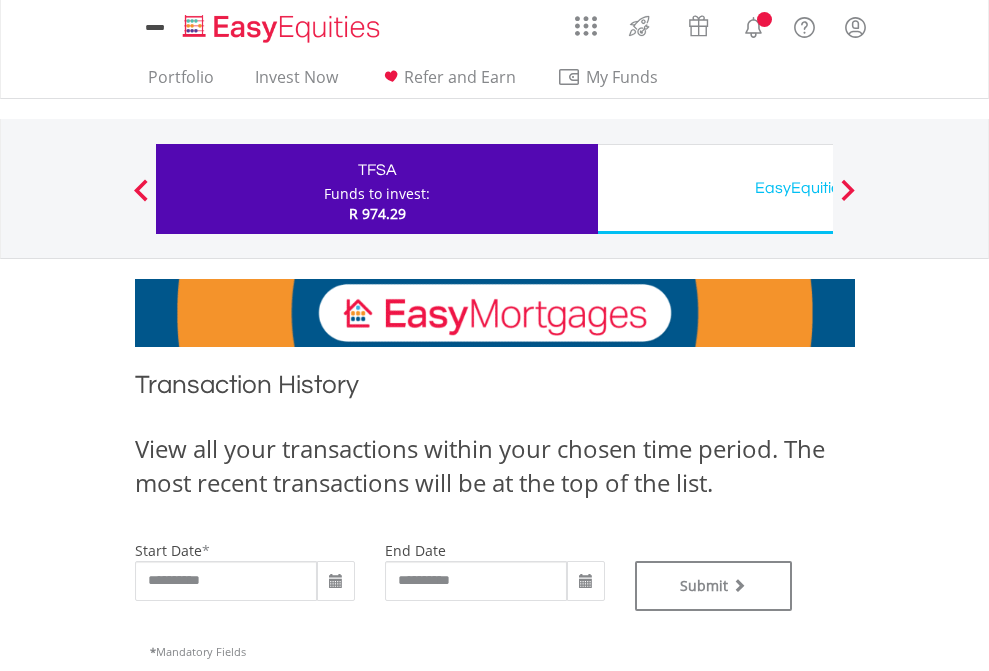 type on "**********" 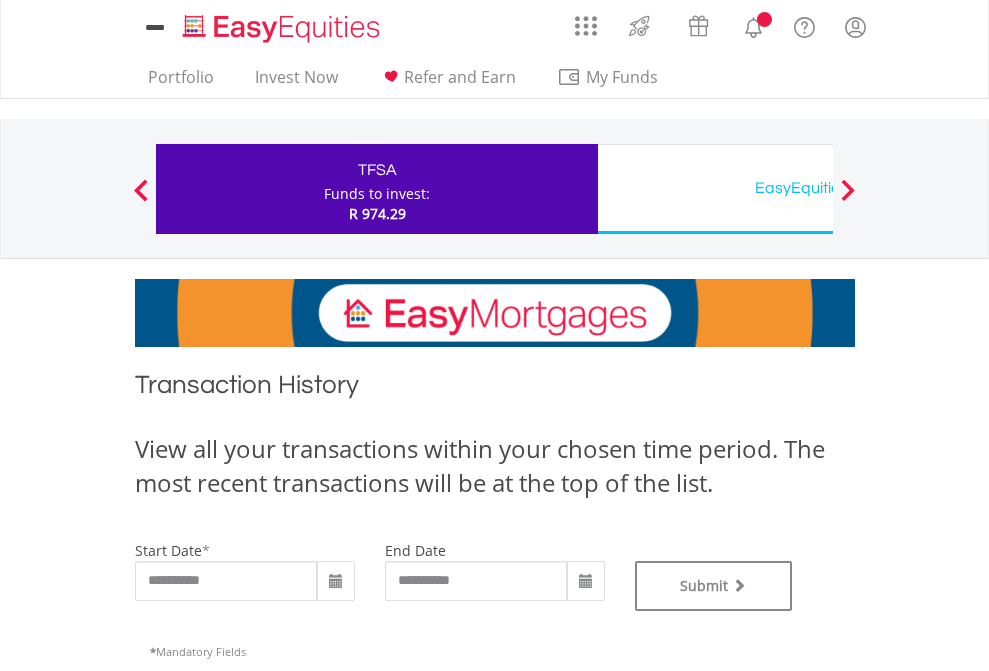 type on "**********" 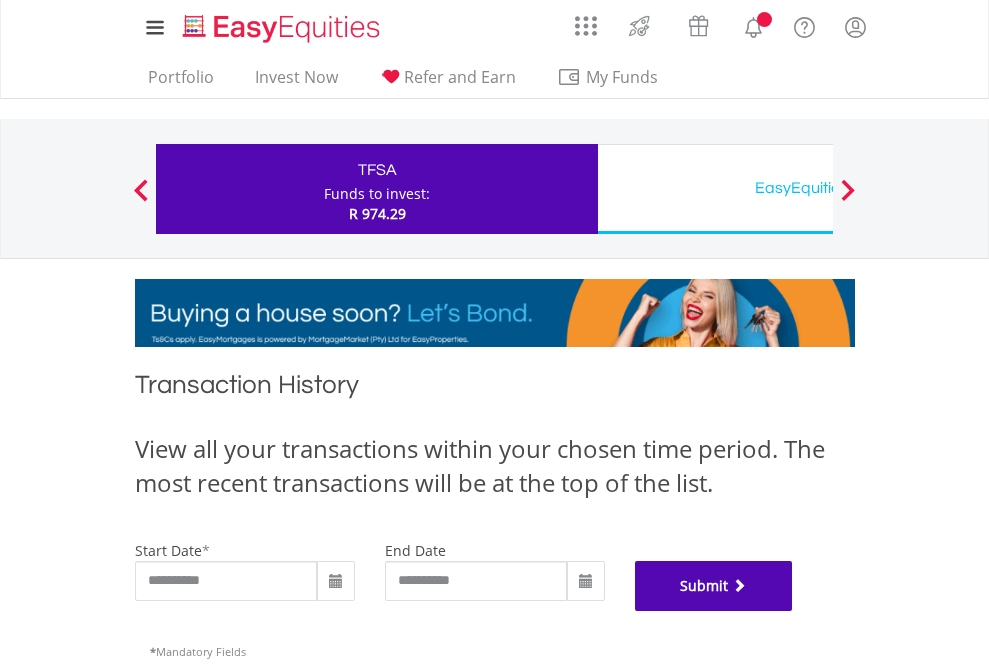 click on "Submit" at bounding box center [714, 586] 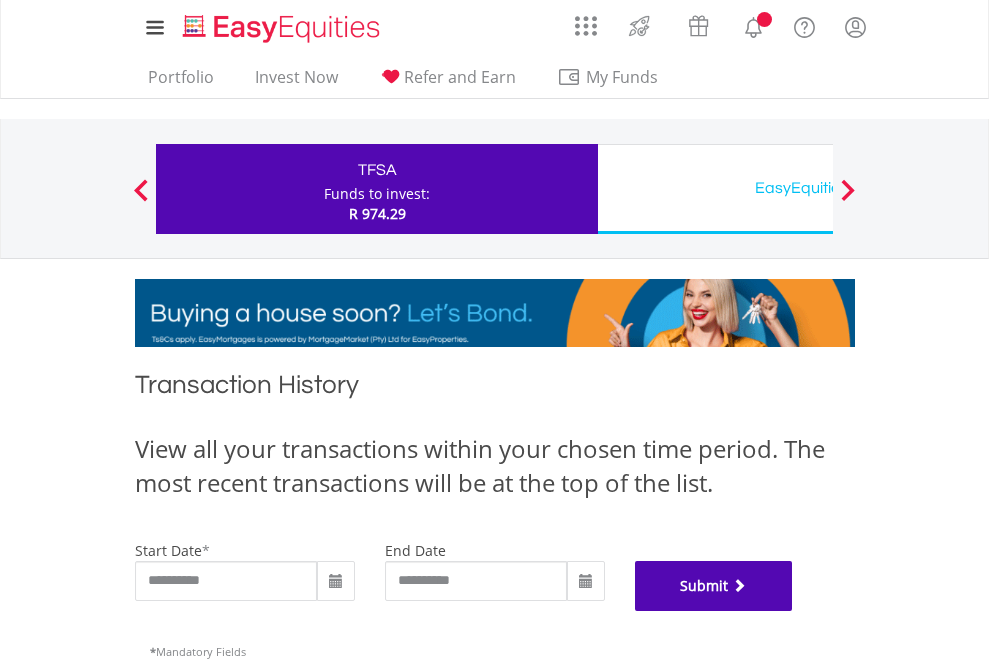 scroll, scrollTop: 811, scrollLeft: 0, axis: vertical 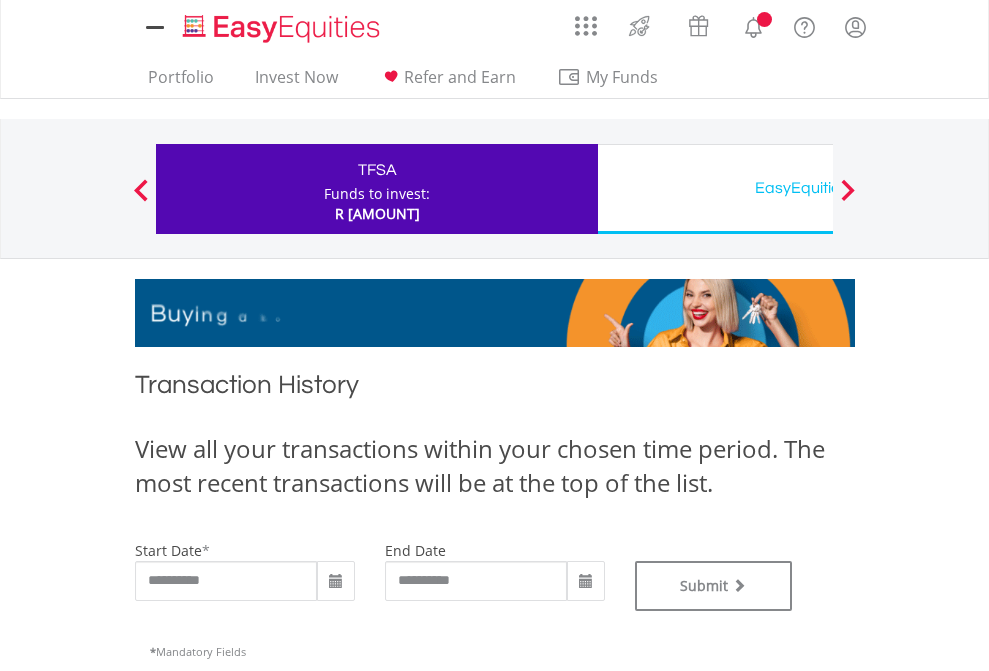 click on "EasyEquities USD" at bounding box center (818, 188) 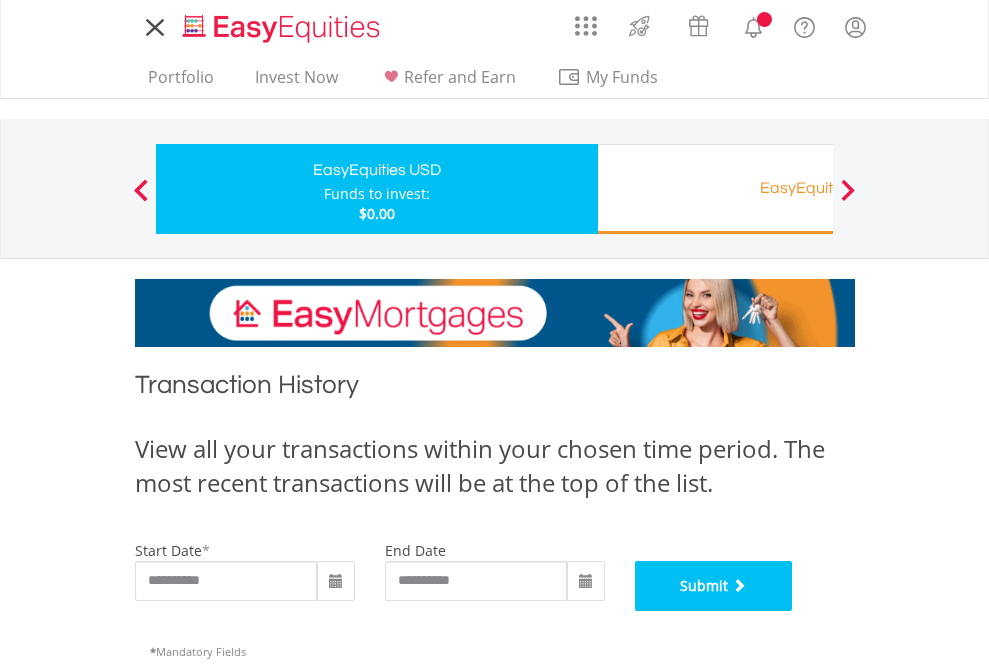 click on "Submit" at bounding box center (714, 586) 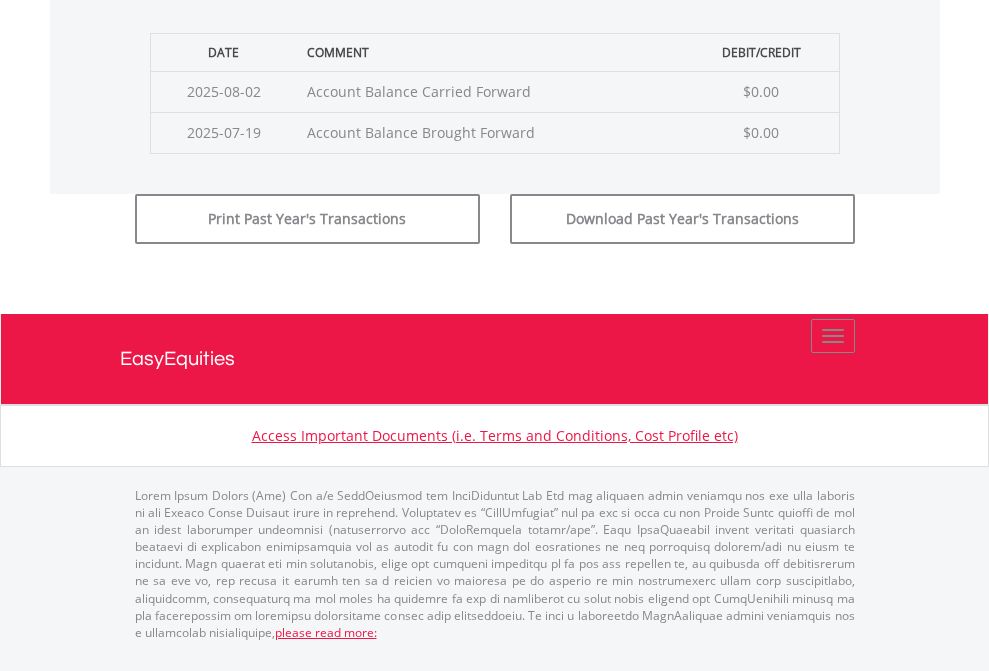 scroll, scrollTop: 811, scrollLeft: 0, axis: vertical 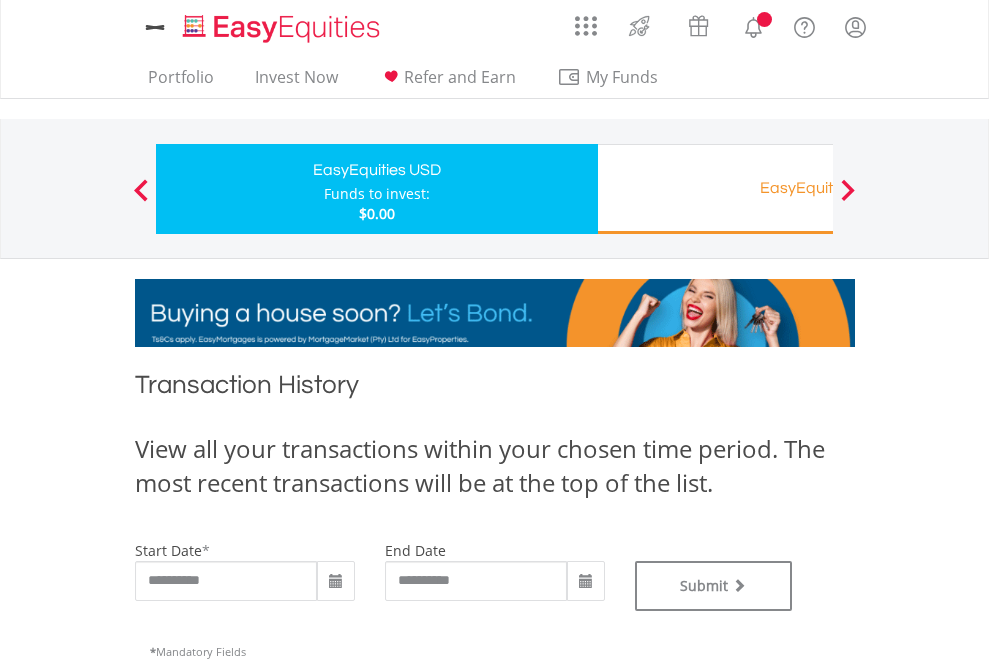 click on "EasyEquities RA" at bounding box center [818, 188] 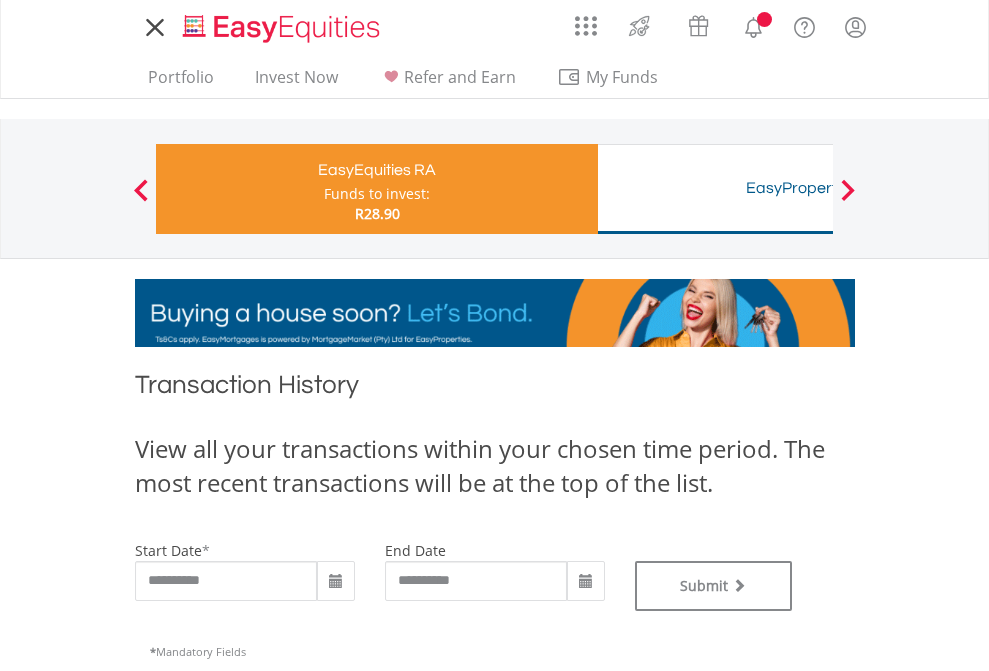 scroll, scrollTop: 0, scrollLeft: 0, axis: both 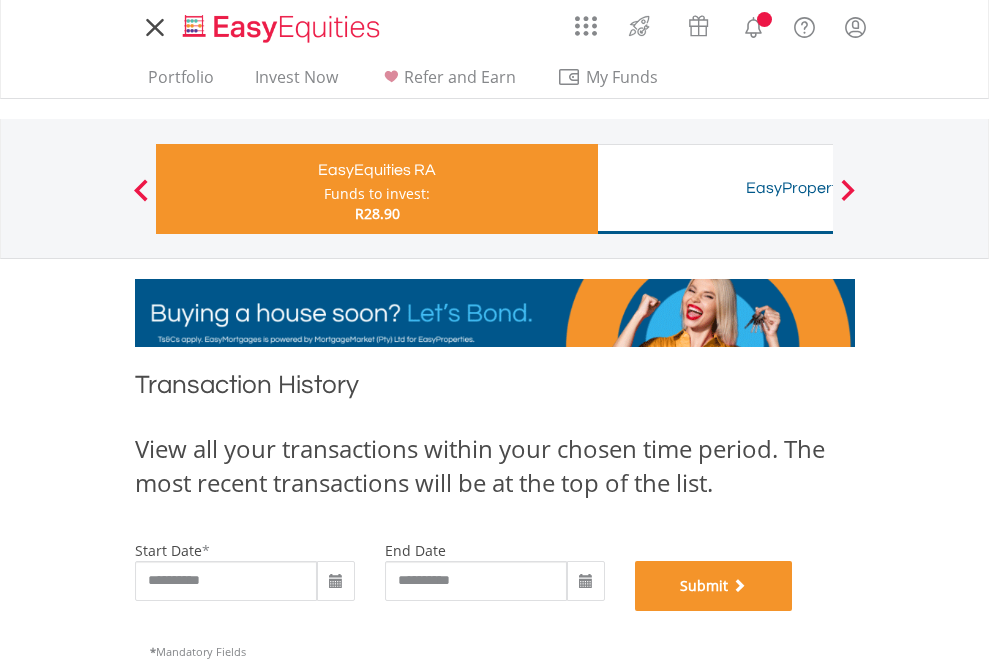 click on "Submit" at bounding box center (714, 586) 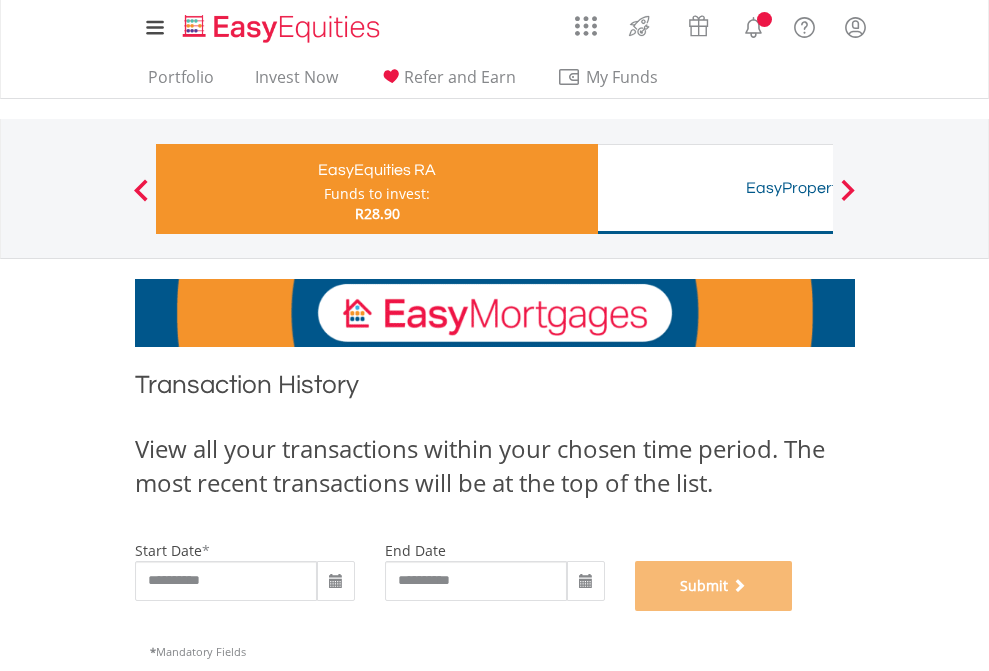 scroll, scrollTop: 811, scrollLeft: 0, axis: vertical 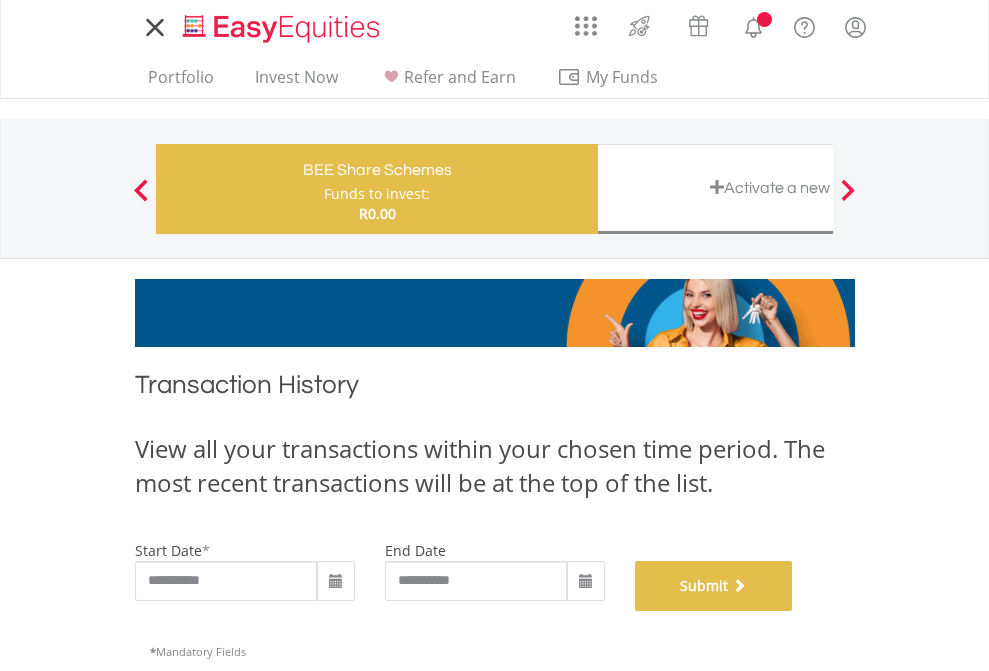 click on "Submit" at bounding box center (714, 586) 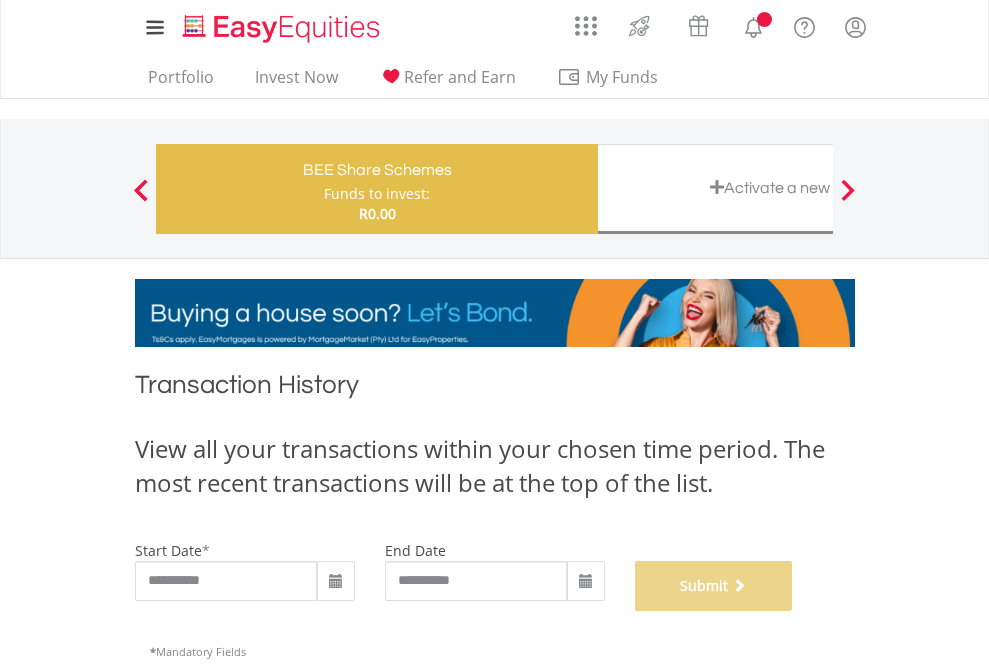 scroll, scrollTop: 811, scrollLeft: 0, axis: vertical 